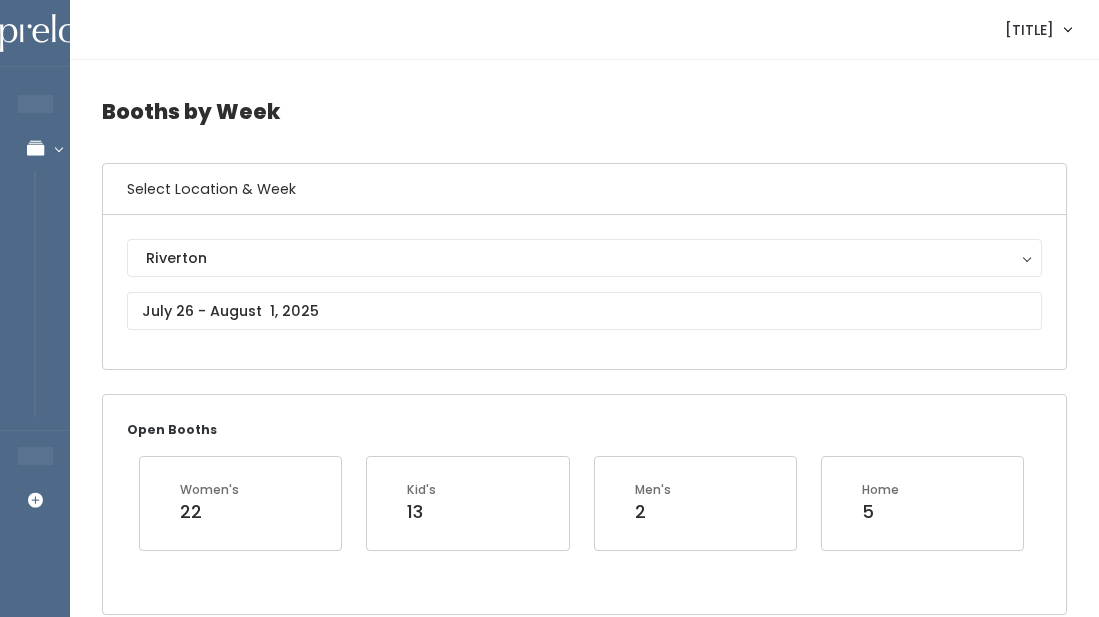 scroll, scrollTop: 2365, scrollLeft: 0, axis: vertical 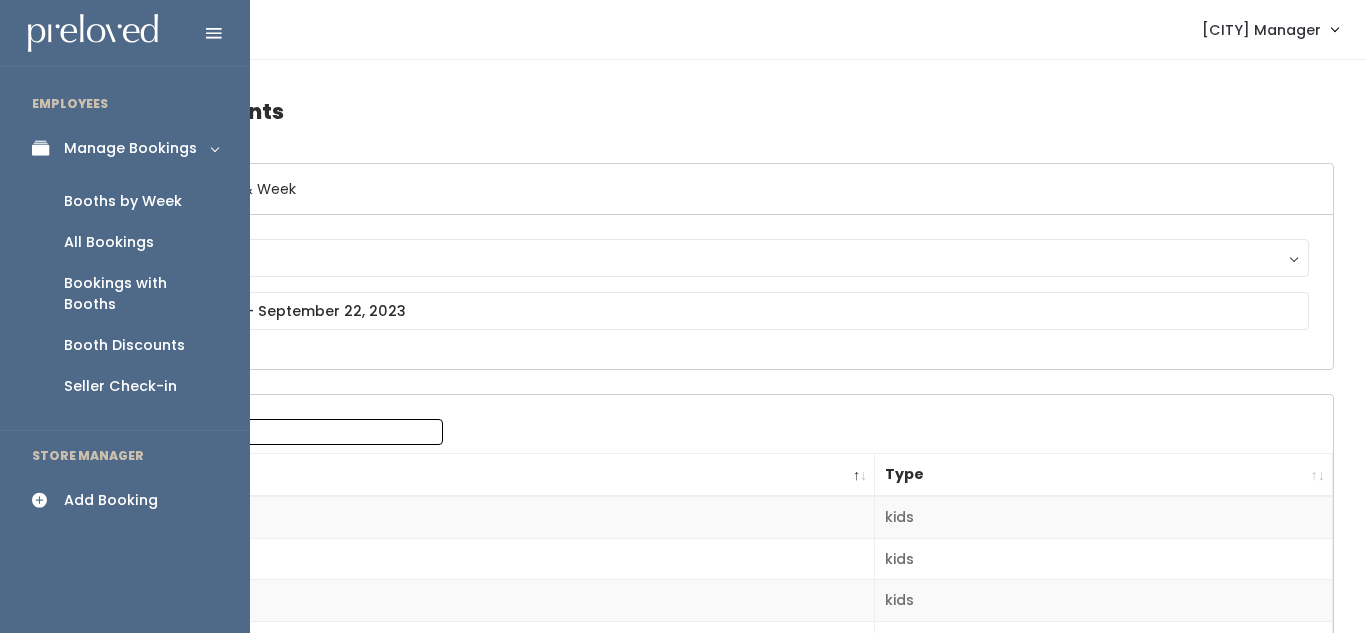 click on "Booths by Week" at bounding box center (123, 201) 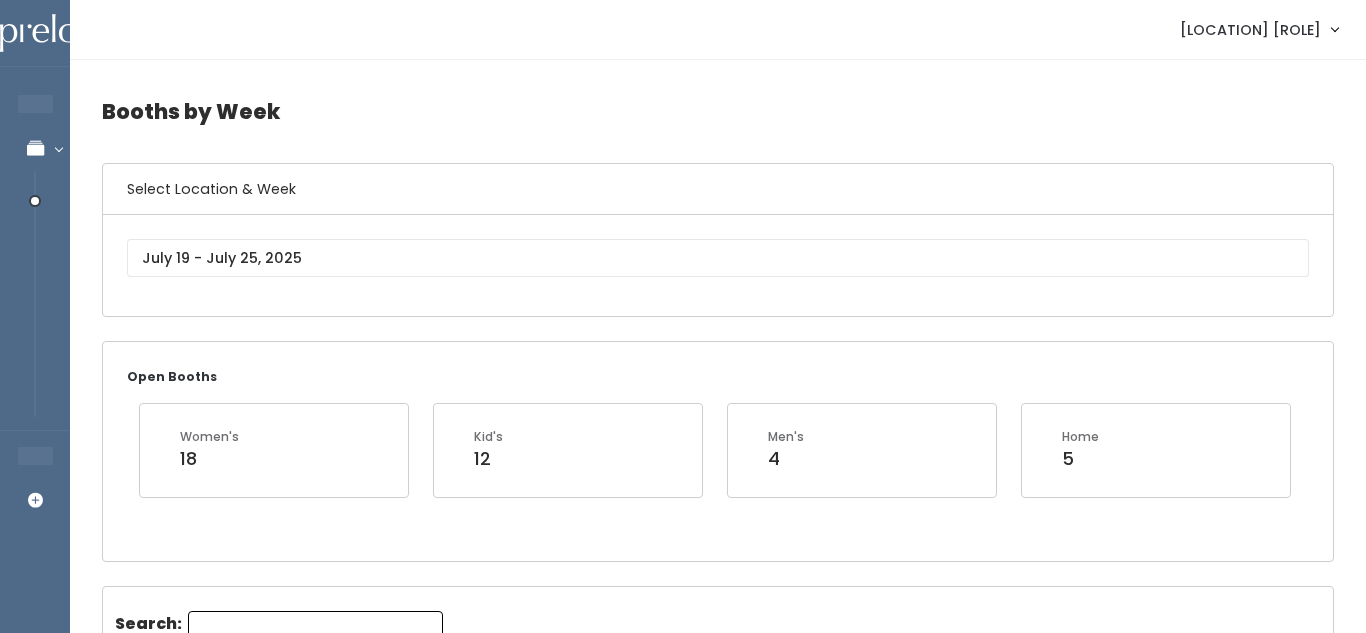 scroll, scrollTop: 0, scrollLeft: 0, axis: both 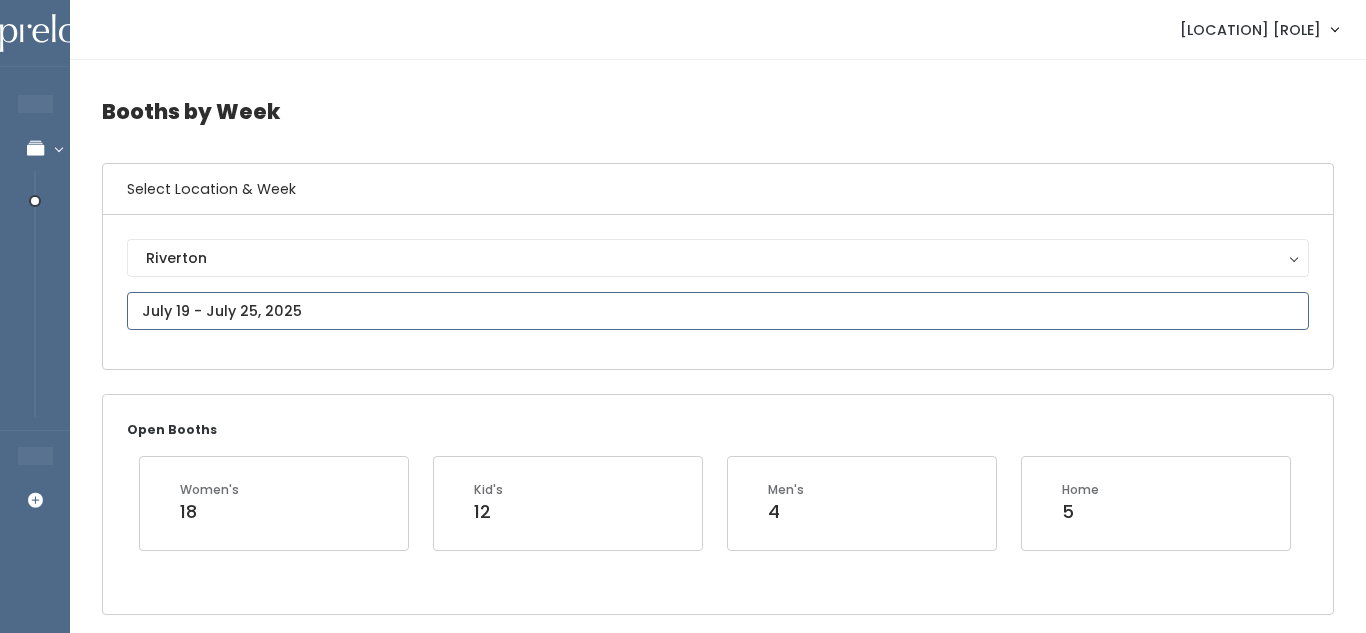click at bounding box center (718, 311) 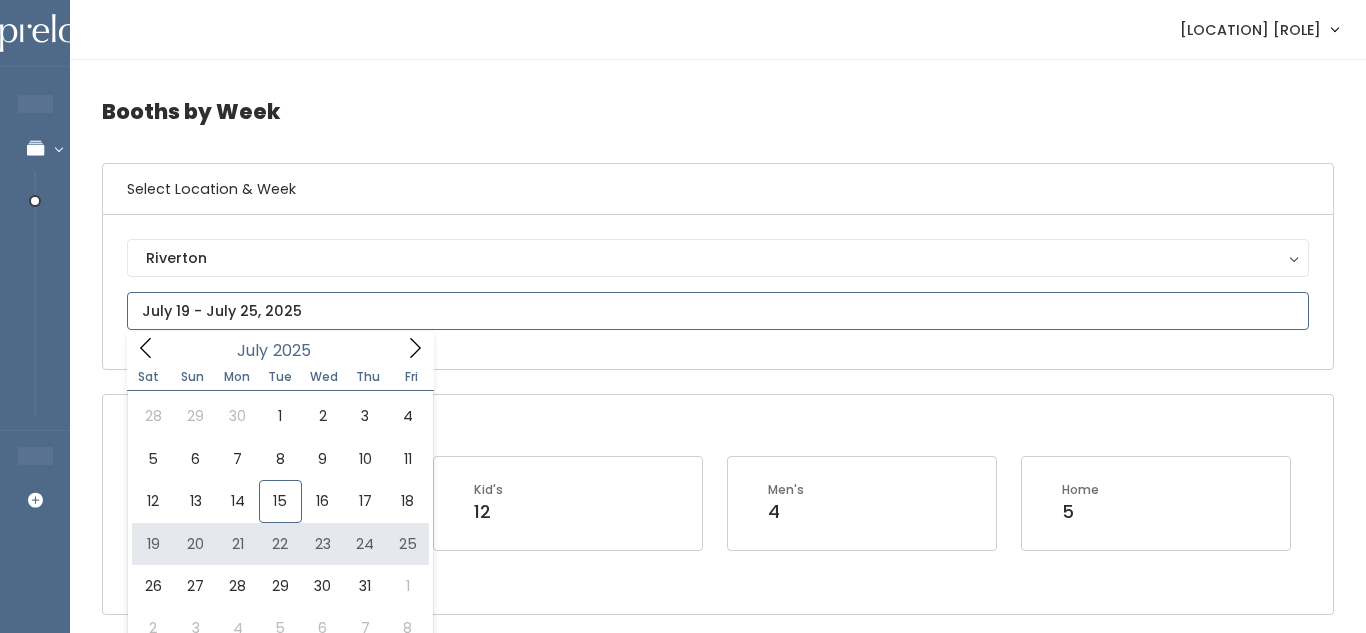 type on "July 19 to July 25" 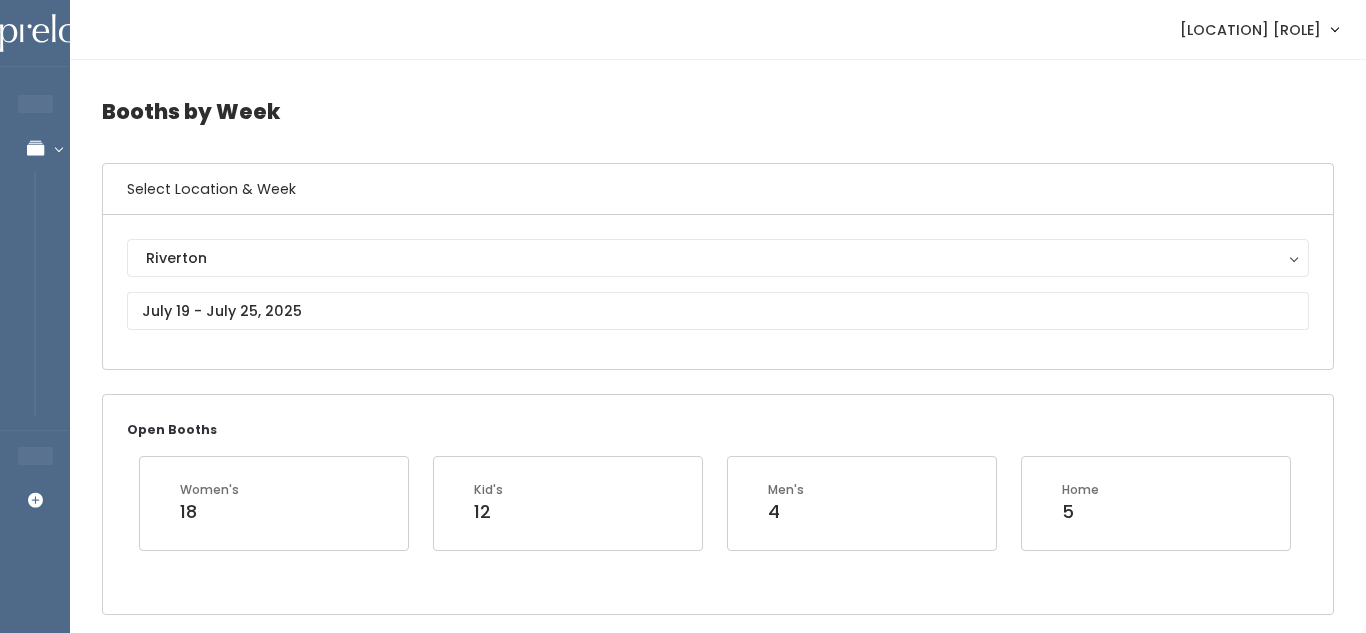 scroll, scrollTop: 0, scrollLeft: 0, axis: both 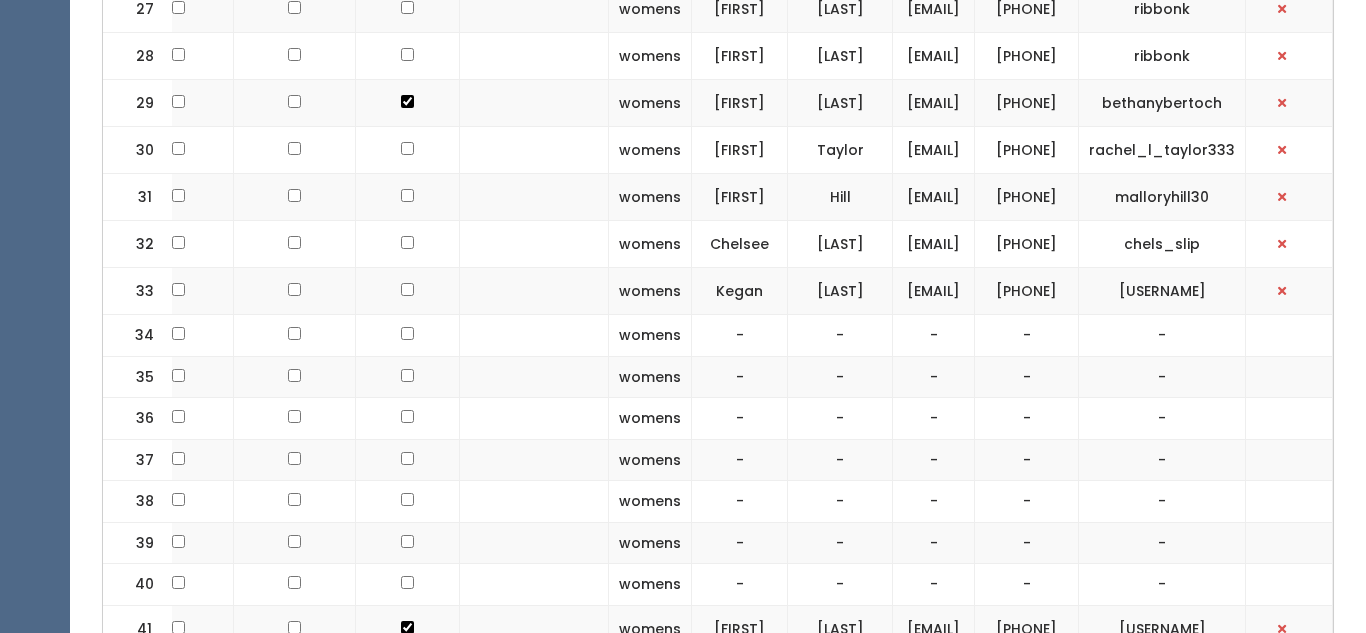 drag, startPoint x: 964, startPoint y: 422, endPoint x: 780, endPoint y: 408, distance: 184.53185 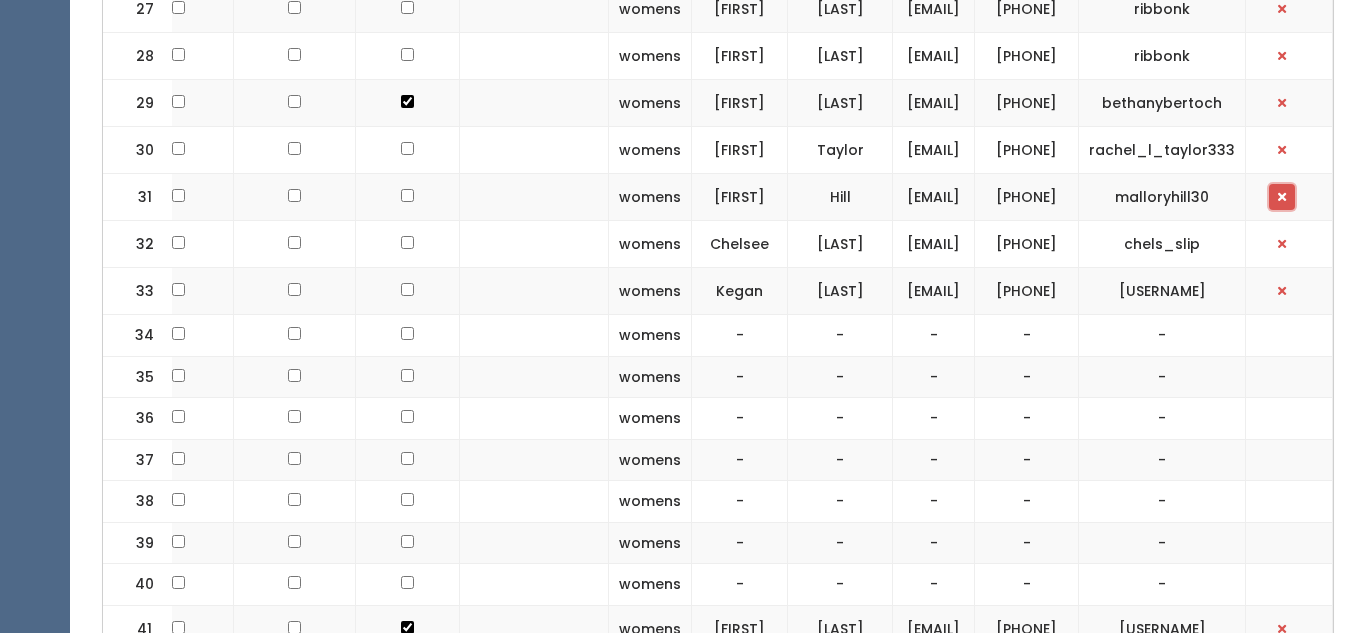 click at bounding box center [1282, 197] 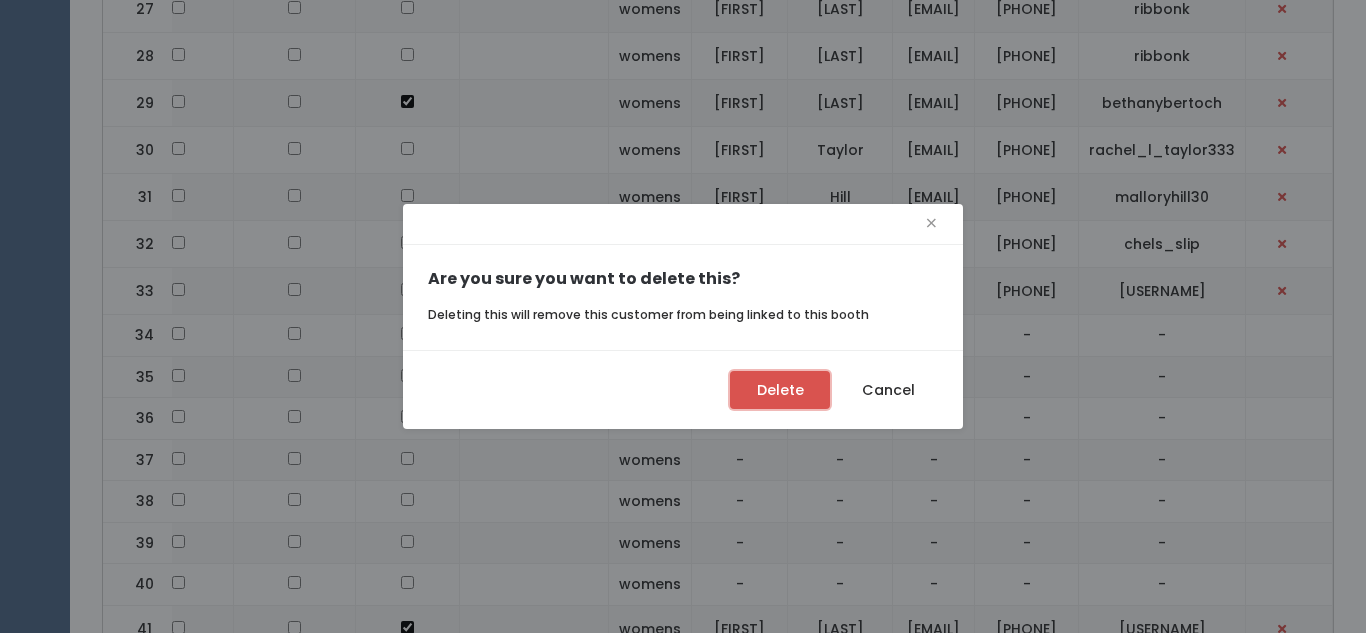 click on "Delete" at bounding box center [780, 390] 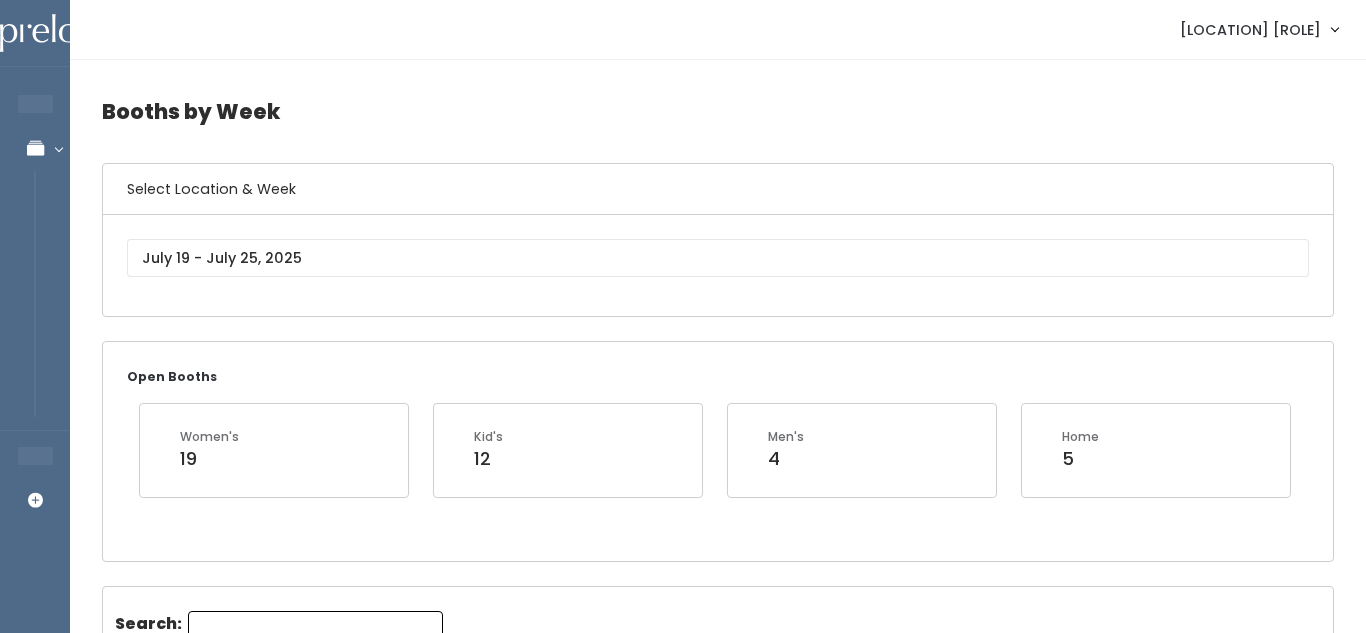 scroll, scrollTop: 1973, scrollLeft: 0, axis: vertical 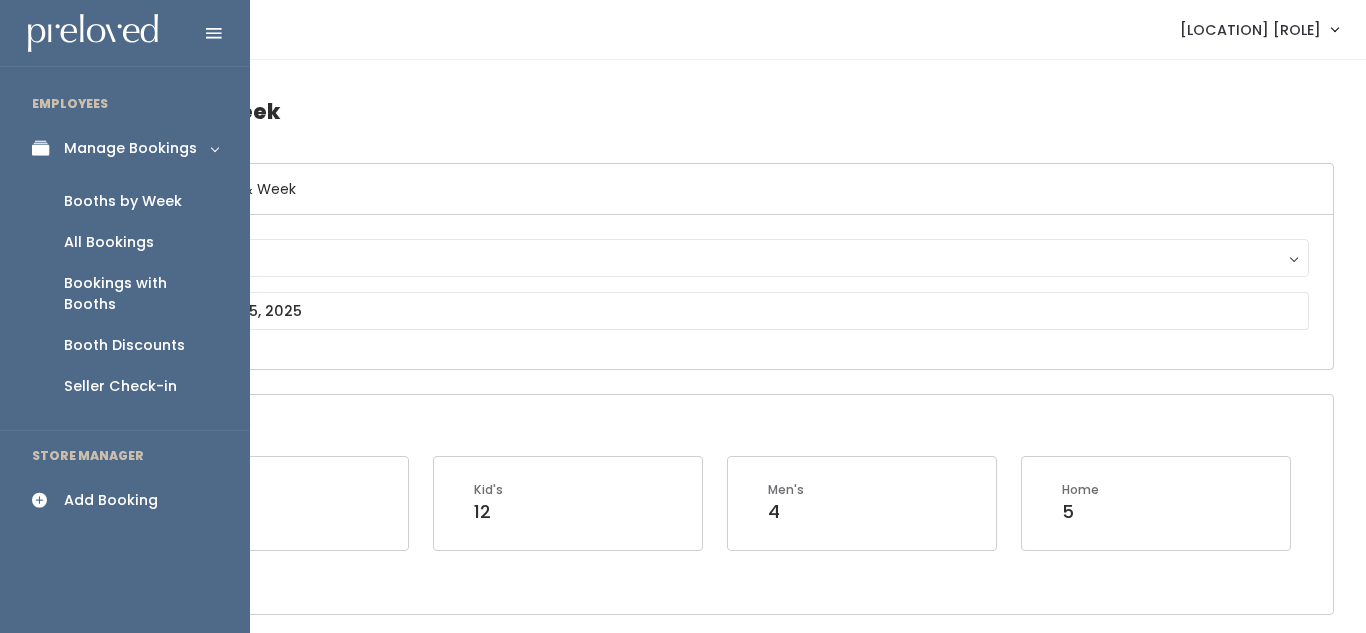 click on "Booths by Week" at bounding box center (123, 201) 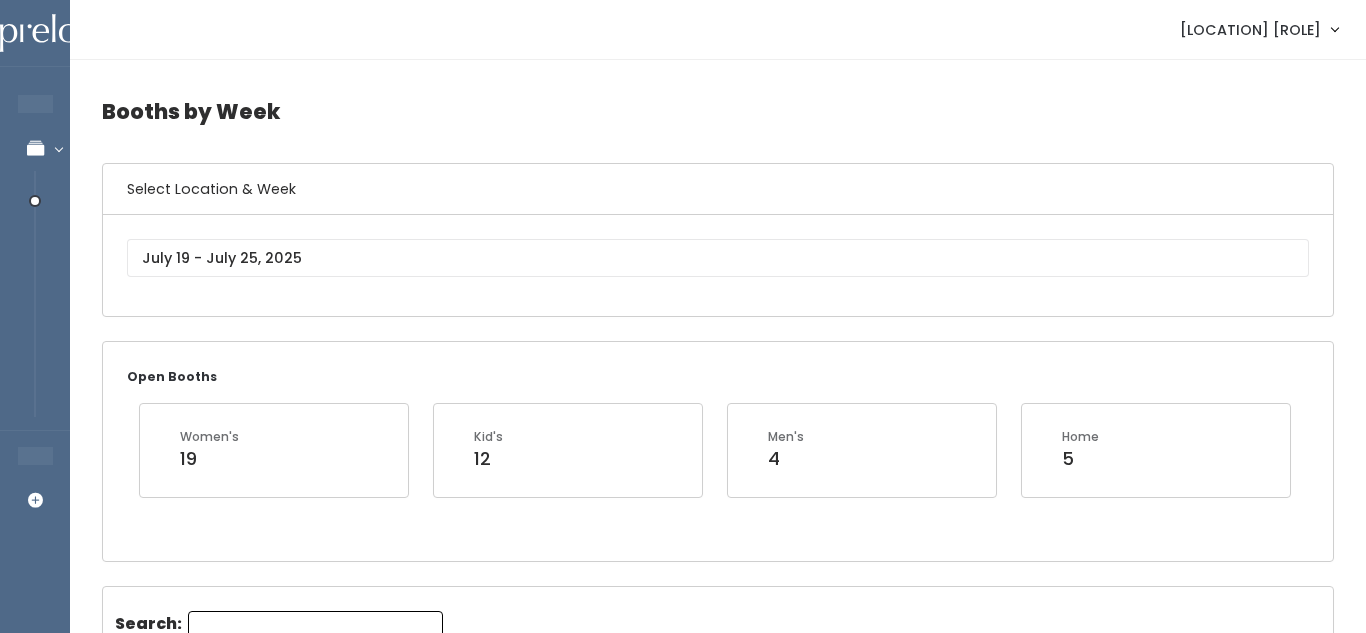 scroll, scrollTop: 0, scrollLeft: 0, axis: both 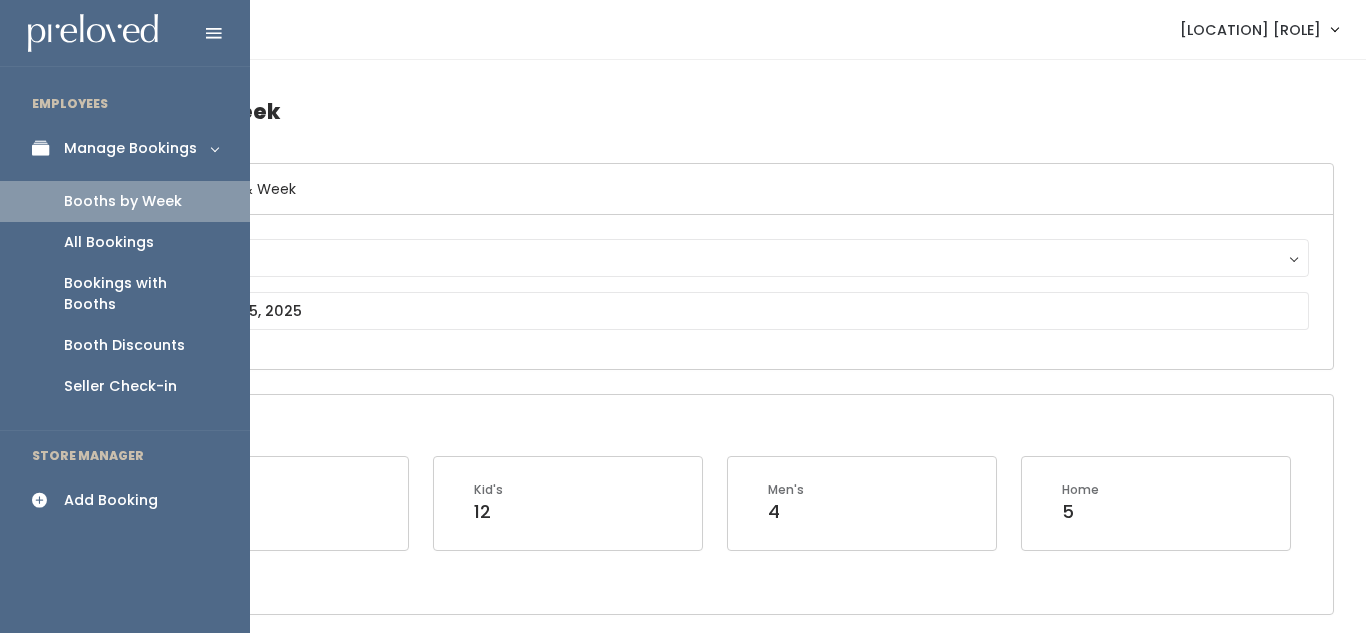click at bounding box center [46, 500] 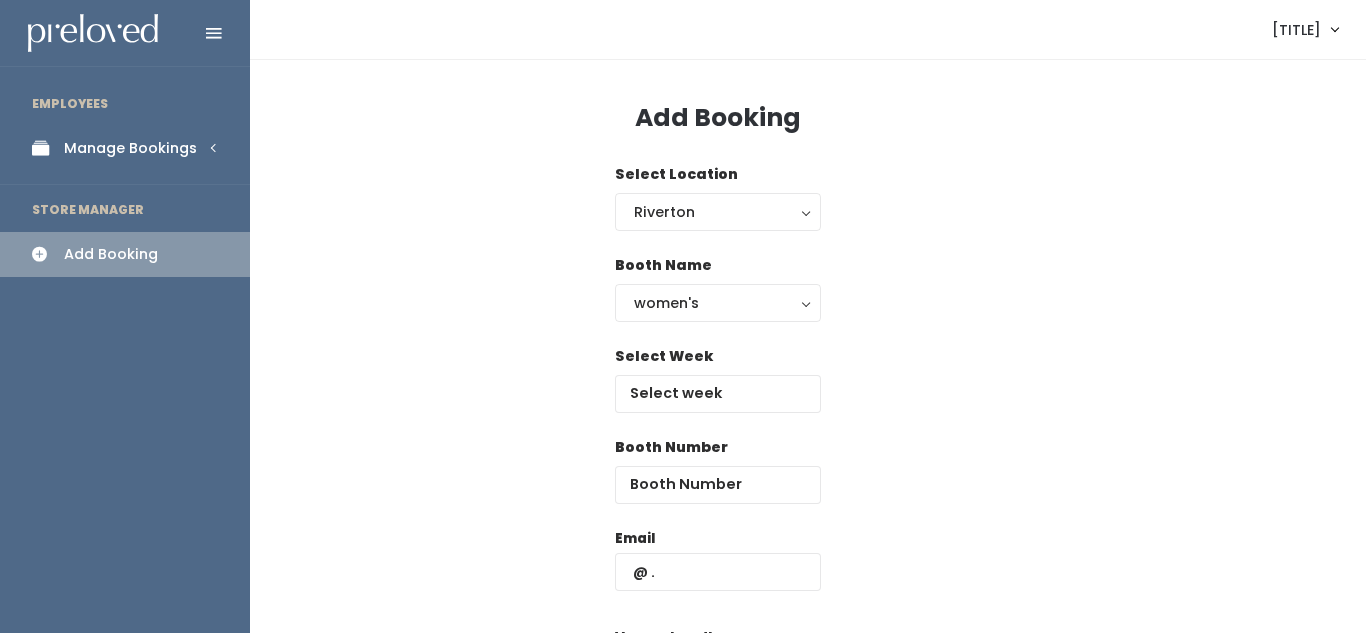 scroll, scrollTop: 0, scrollLeft: 0, axis: both 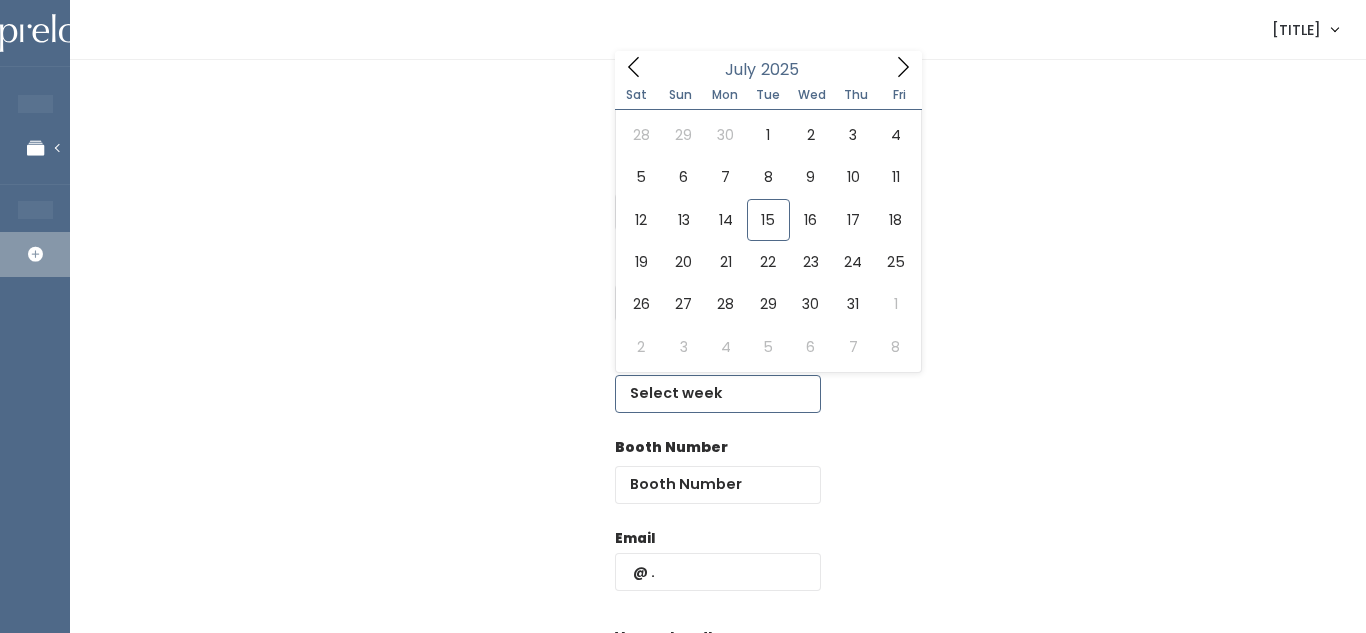 click at bounding box center (718, 394) 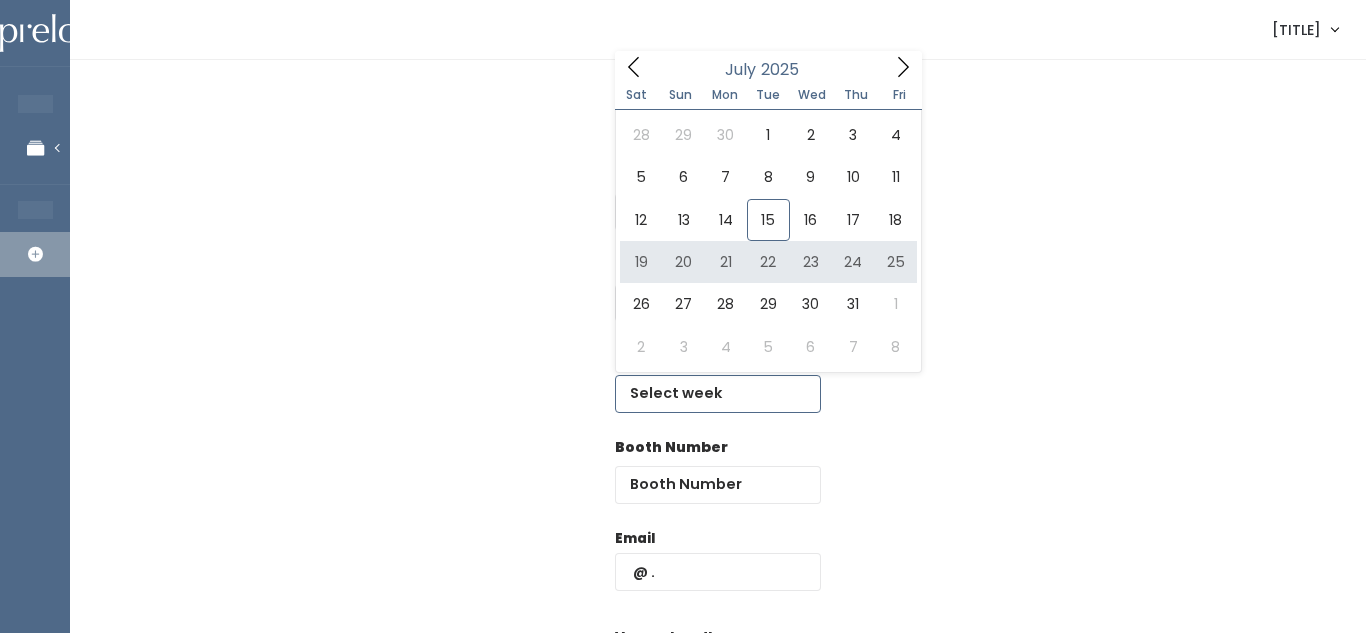 type on "[DATE] to [DATE]" 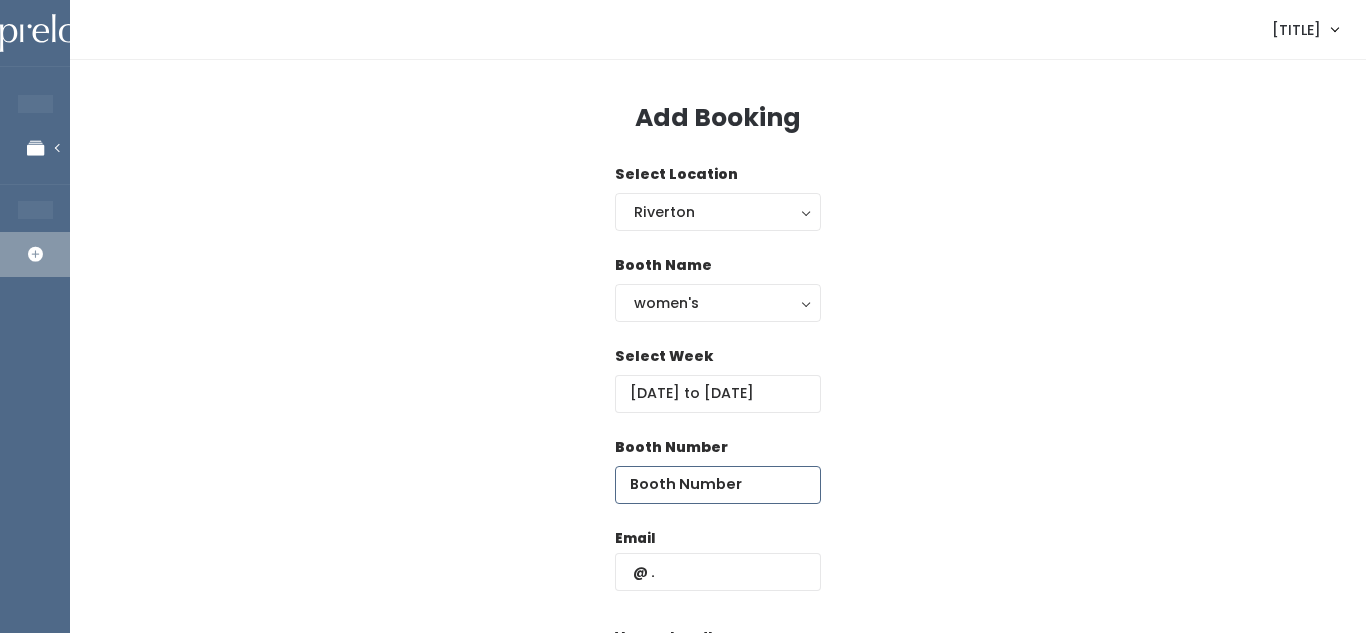 click at bounding box center (718, 485) 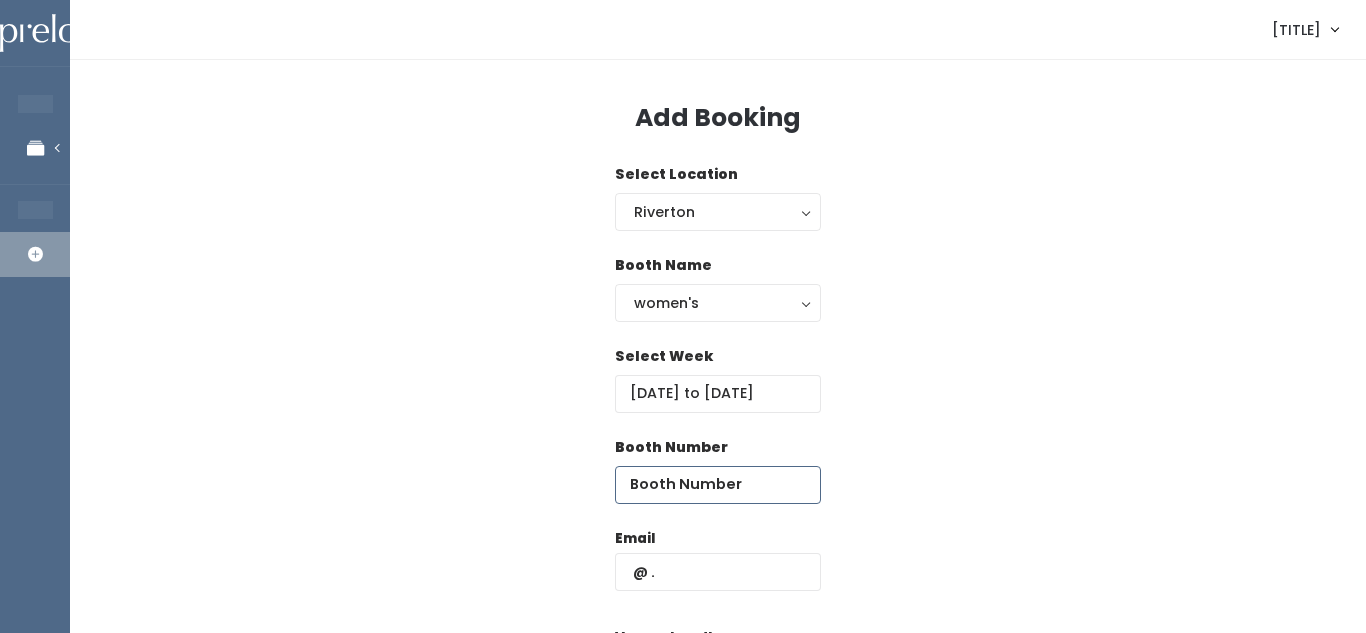 paste on "3" 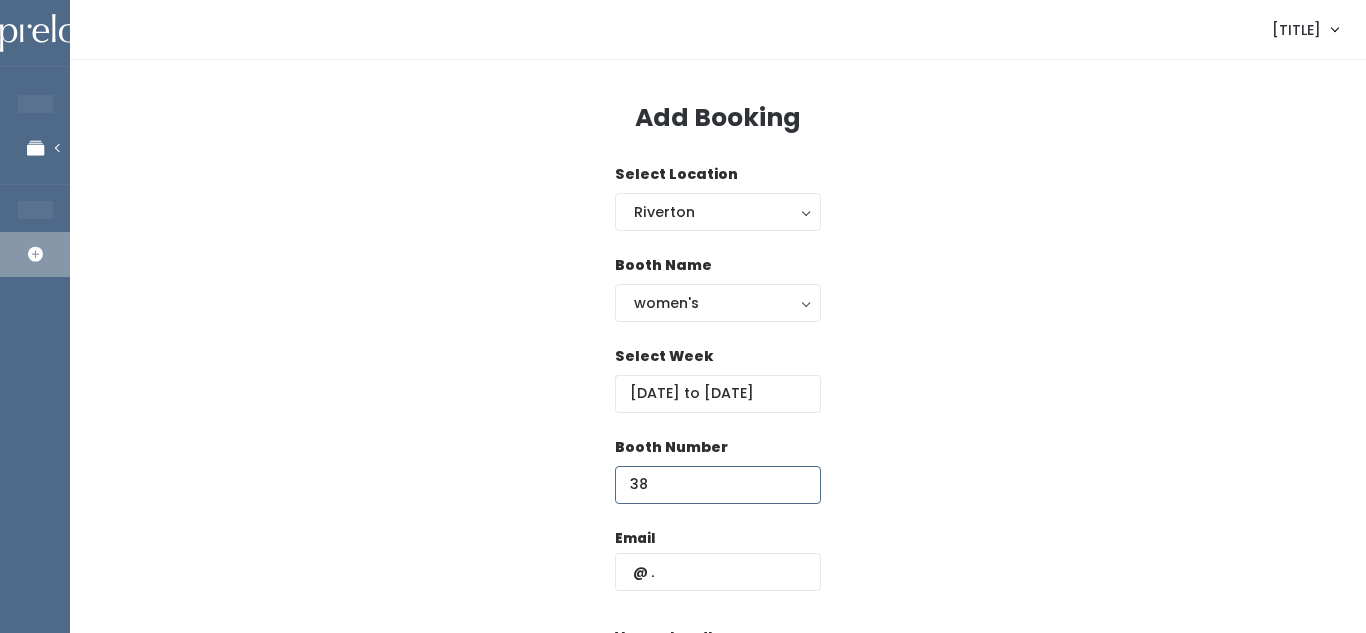 type on "38" 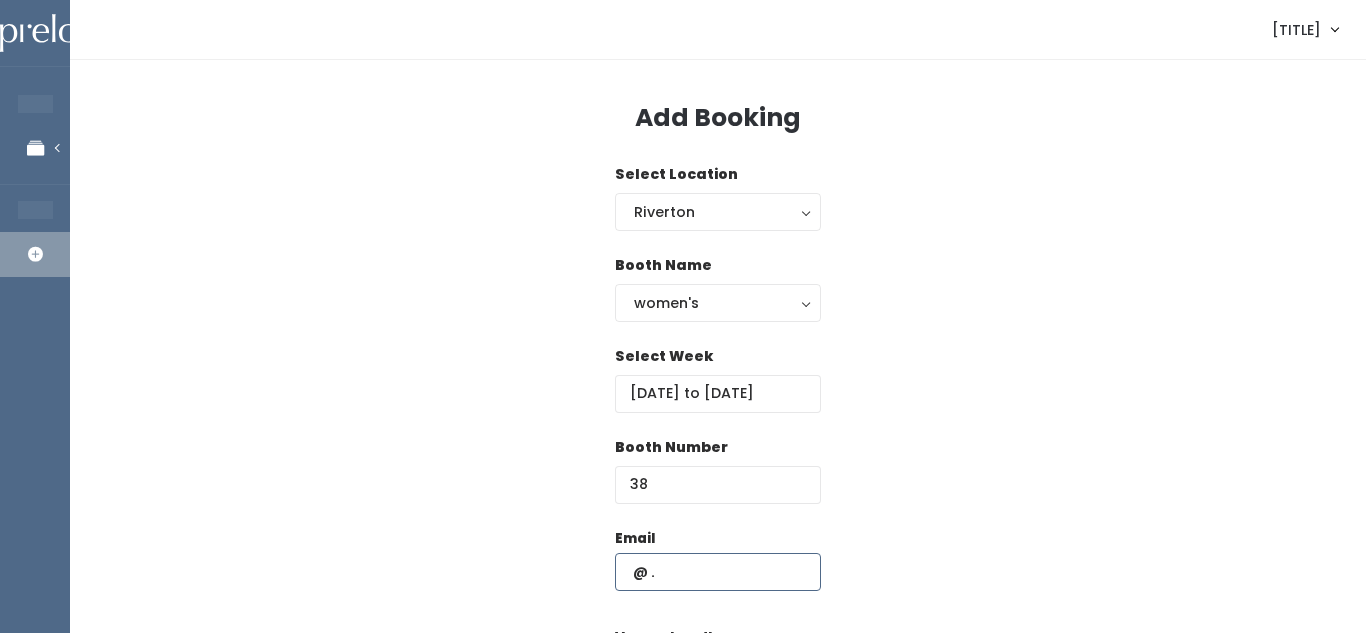 click at bounding box center (718, 572) 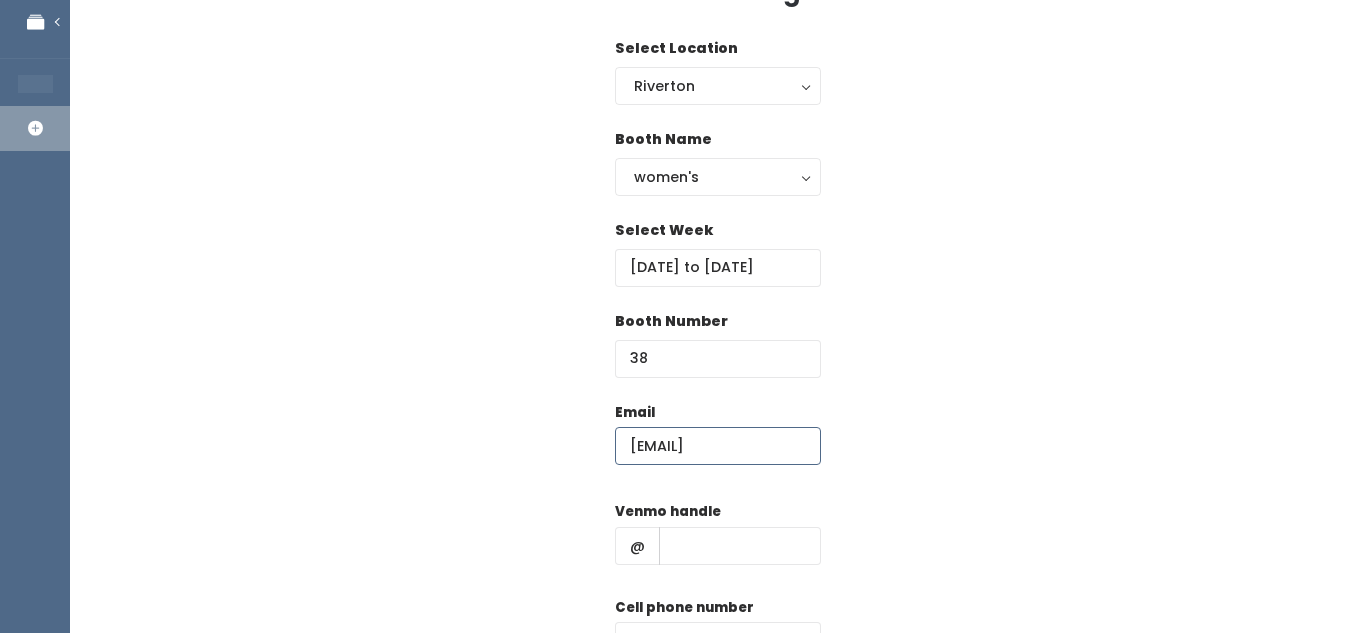 scroll, scrollTop: 125, scrollLeft: 0, axis: vertical 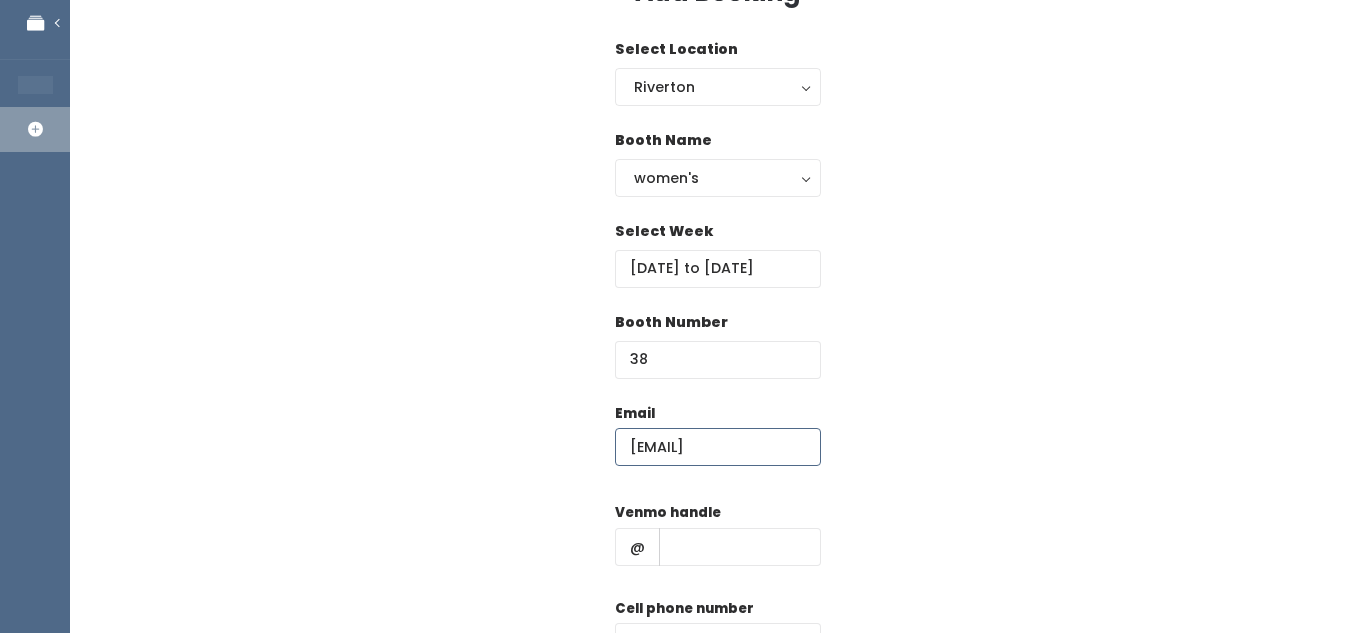 type on "hairgirl.mh@gmail.com" 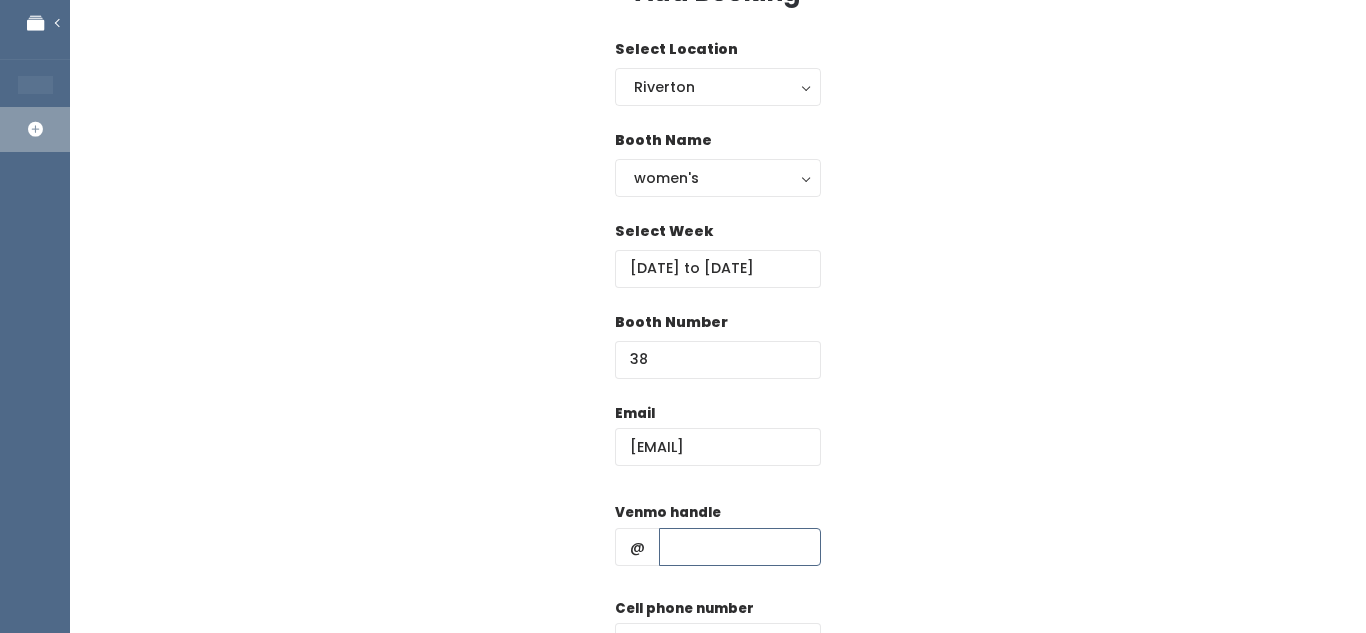 click at bounding box center (740, 547) 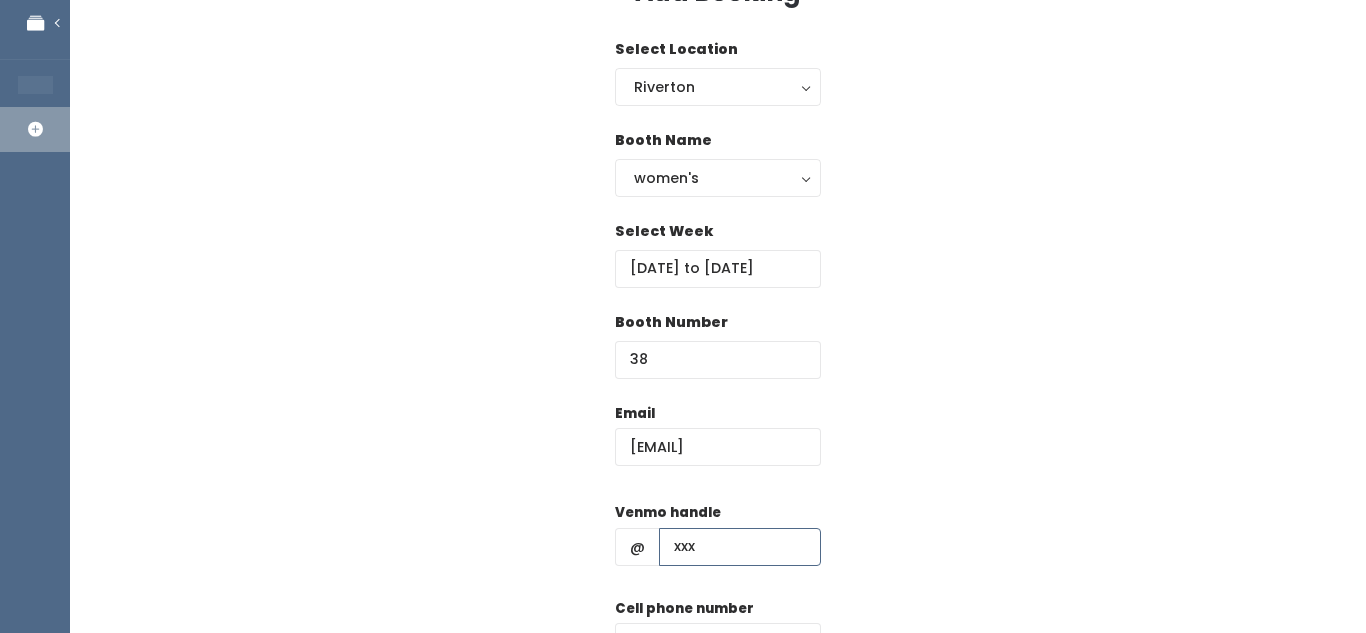 scroll, scrollTop: 250, scrollLeft: 0, axis: vertical 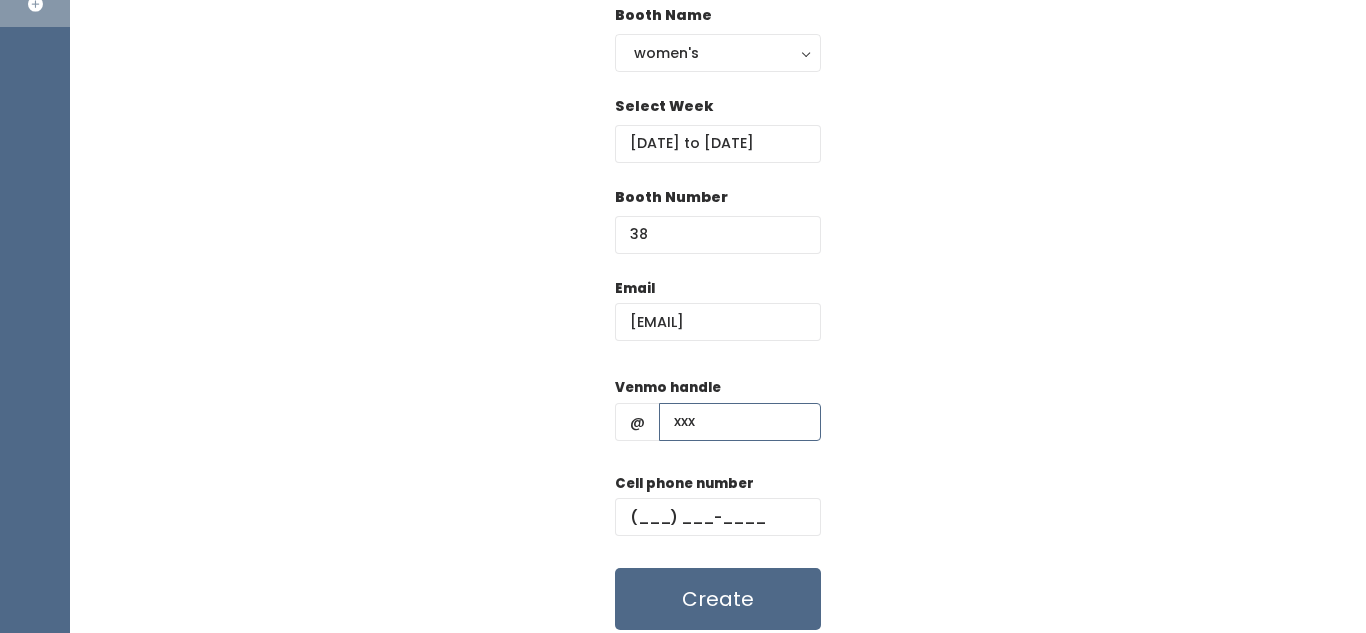 type on "xxx" 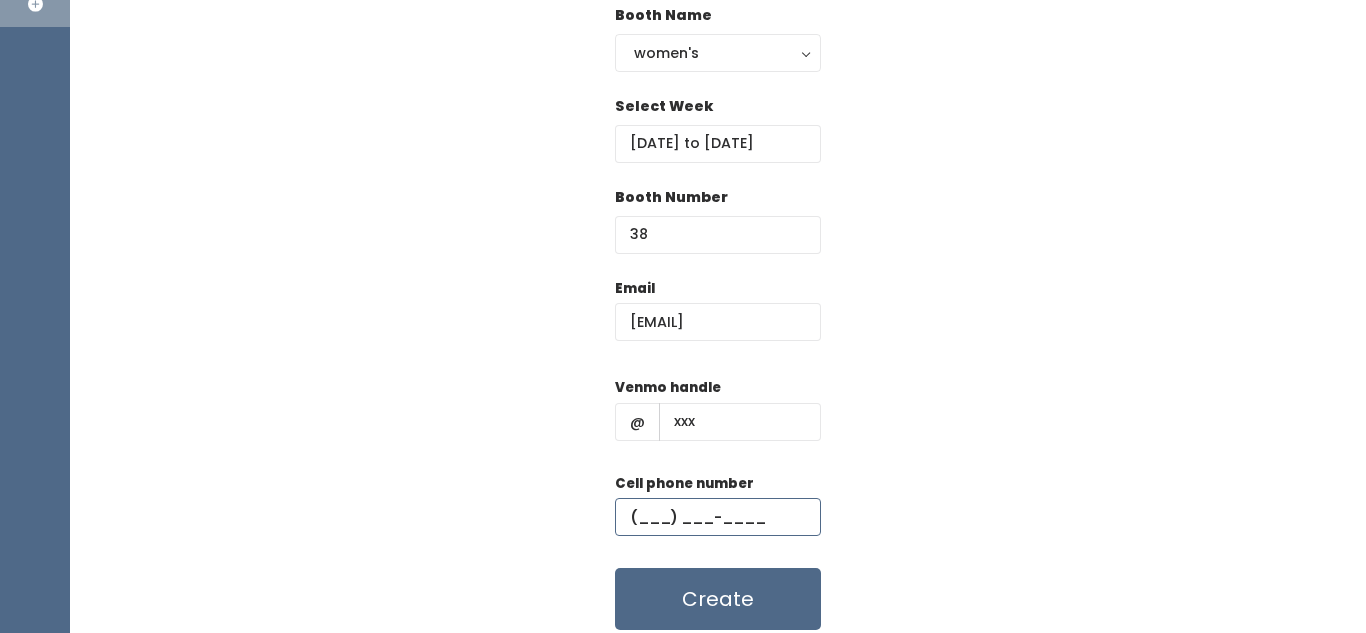 click at bounding box center [718, 517] 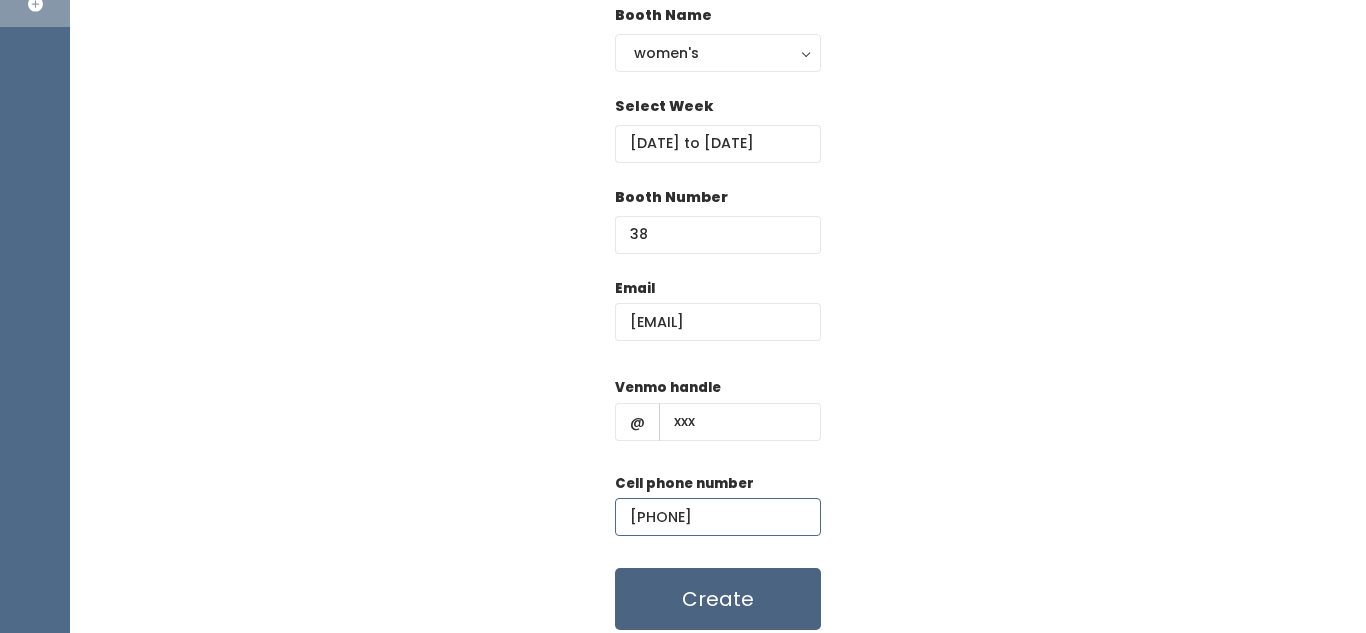 type on "(777) 777-7777" 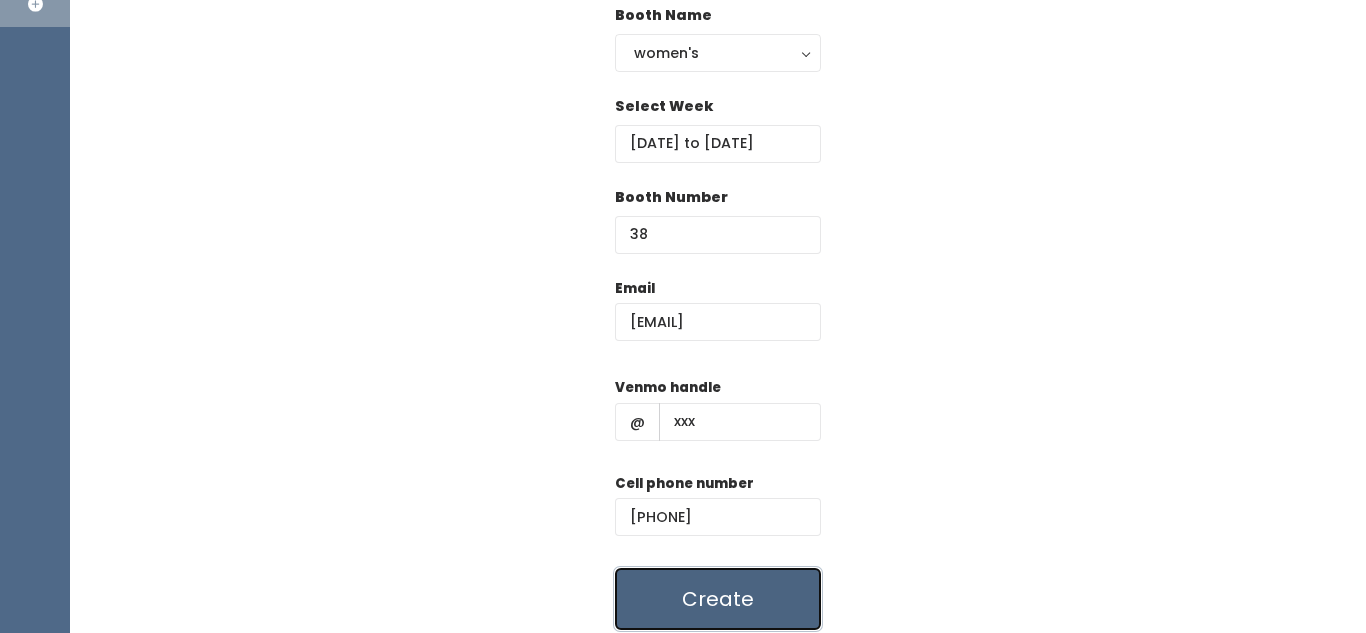 click on "Create" at bounding box center (718, 599) 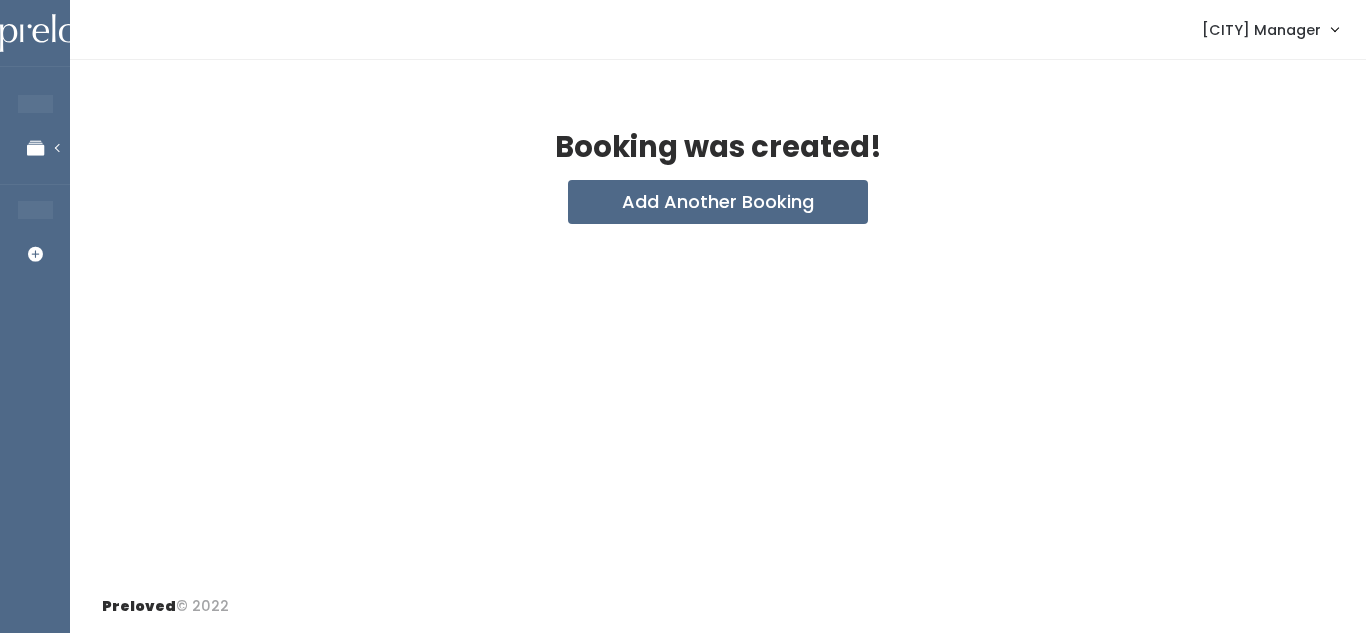 scroll, scrollTop: 0, scrollLeft: 0, axis: both 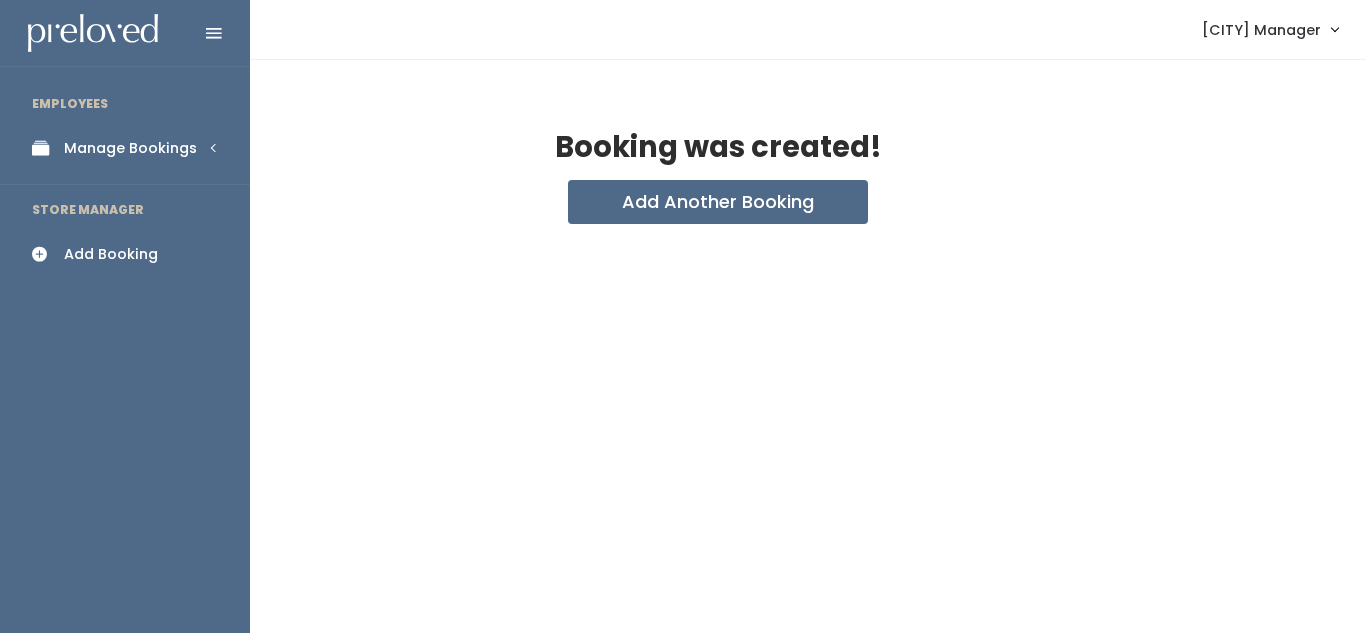 click at bounding box center (46, 148) 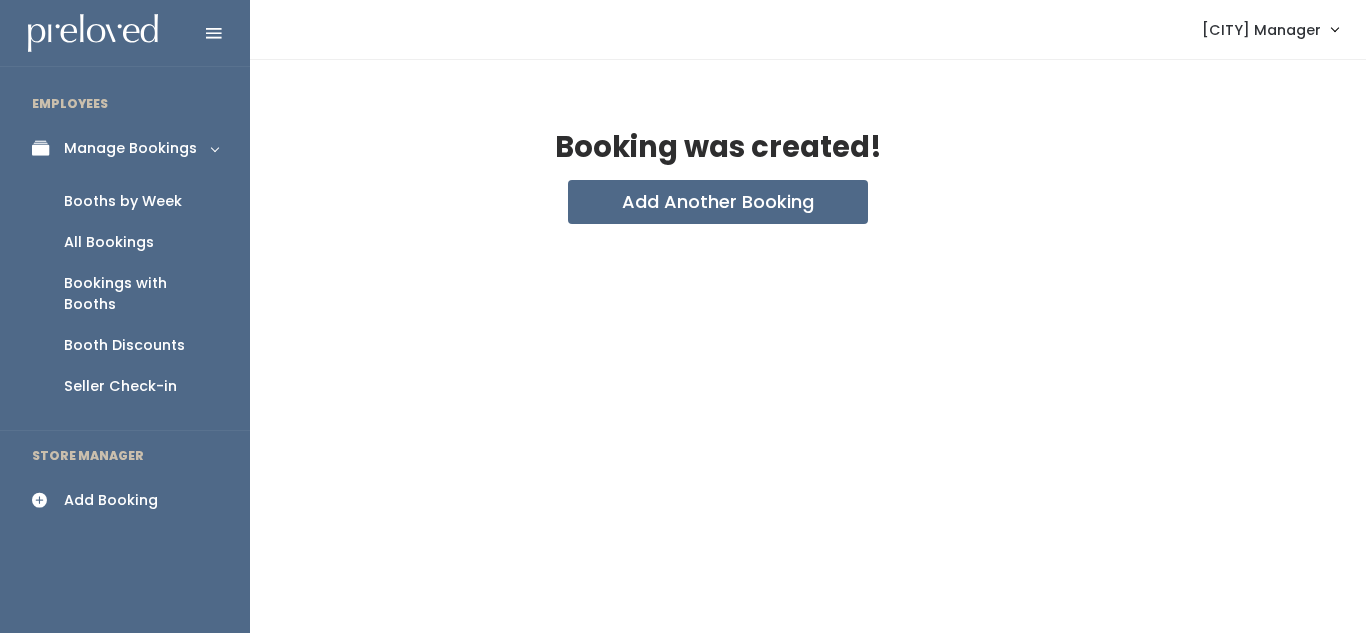 click on "Booths by Week" at bounding box center [123, 201] 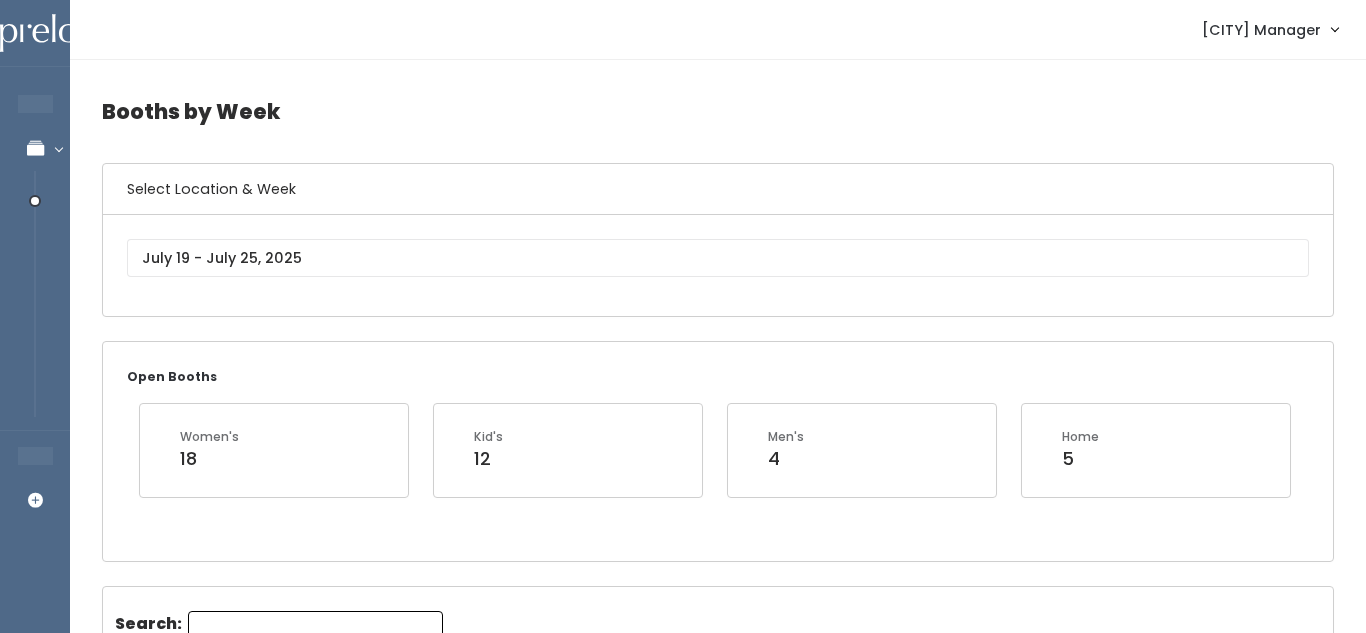 scroll, scrollTop: 0, scrollLeft: 0, axis: both 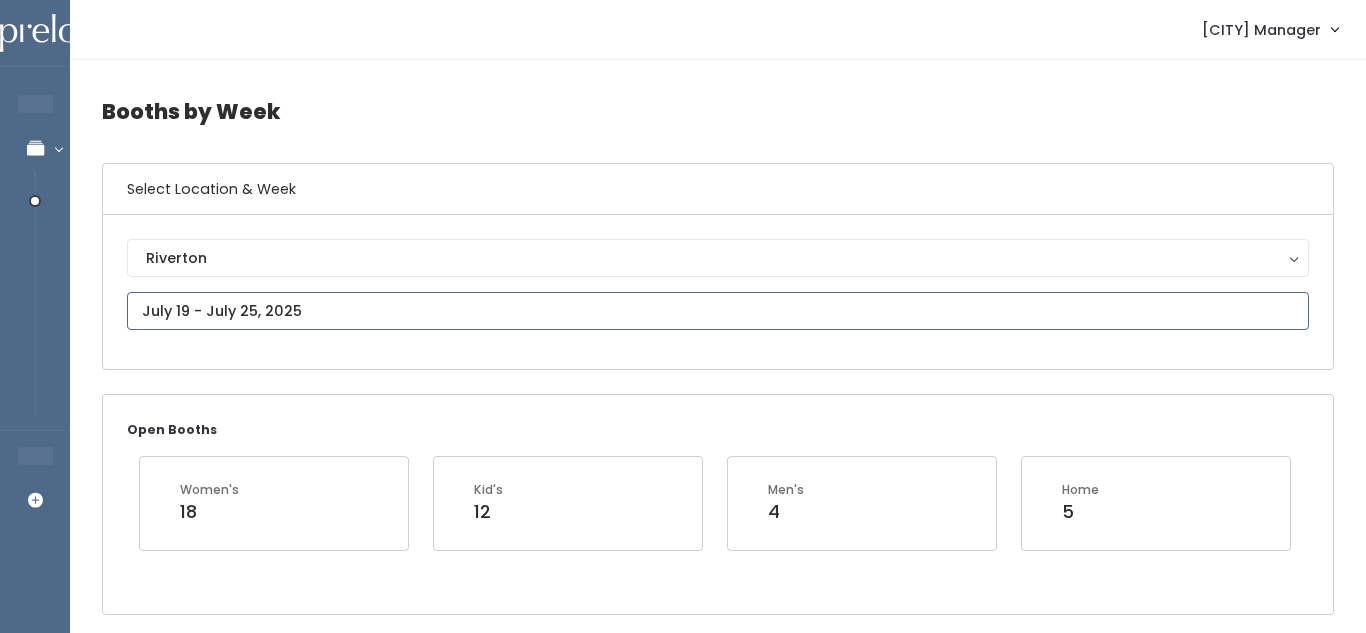 click on "EMPLOYEES
Manage Bookings
Booths by Week
All Bookings
Bookings with Booths
Booth Discounts
Seller Check-in
STORE MANAGER
Add Booking
Riverton Manager
Admin Home" at bounding box center (683, 1908) 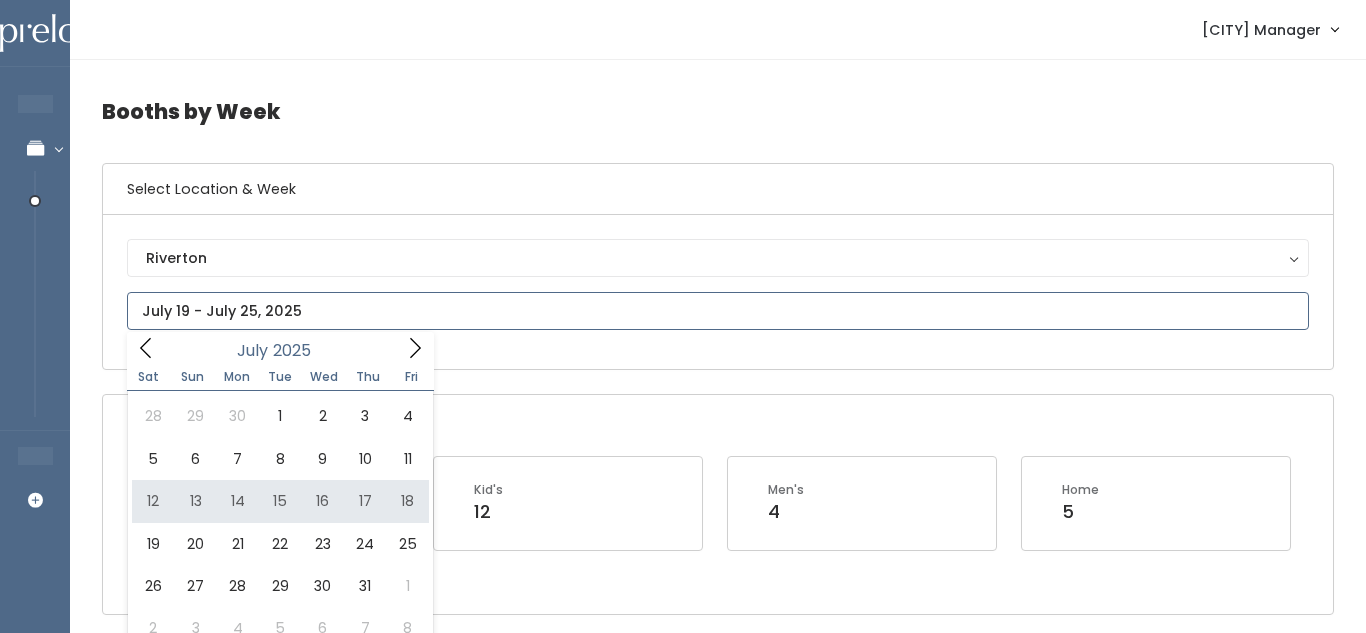 type on "July 12 to July 18" 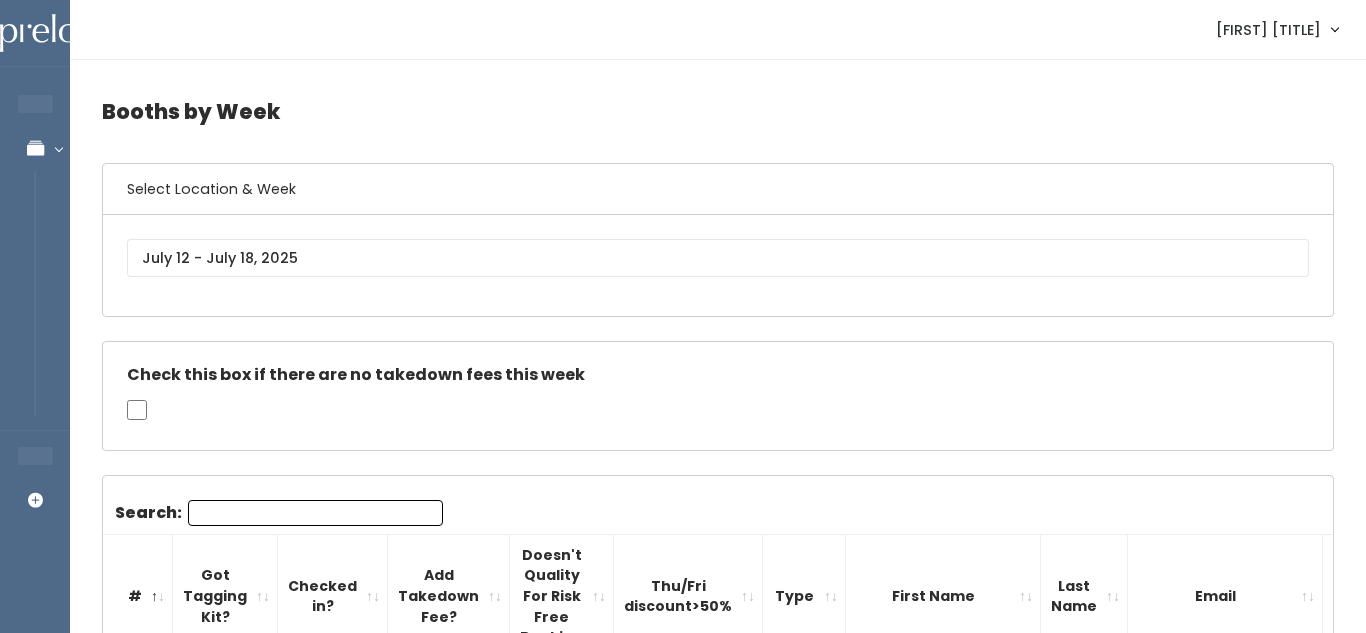 scroll, scrollTop: 0, scrollLeft: 0, axis: both 